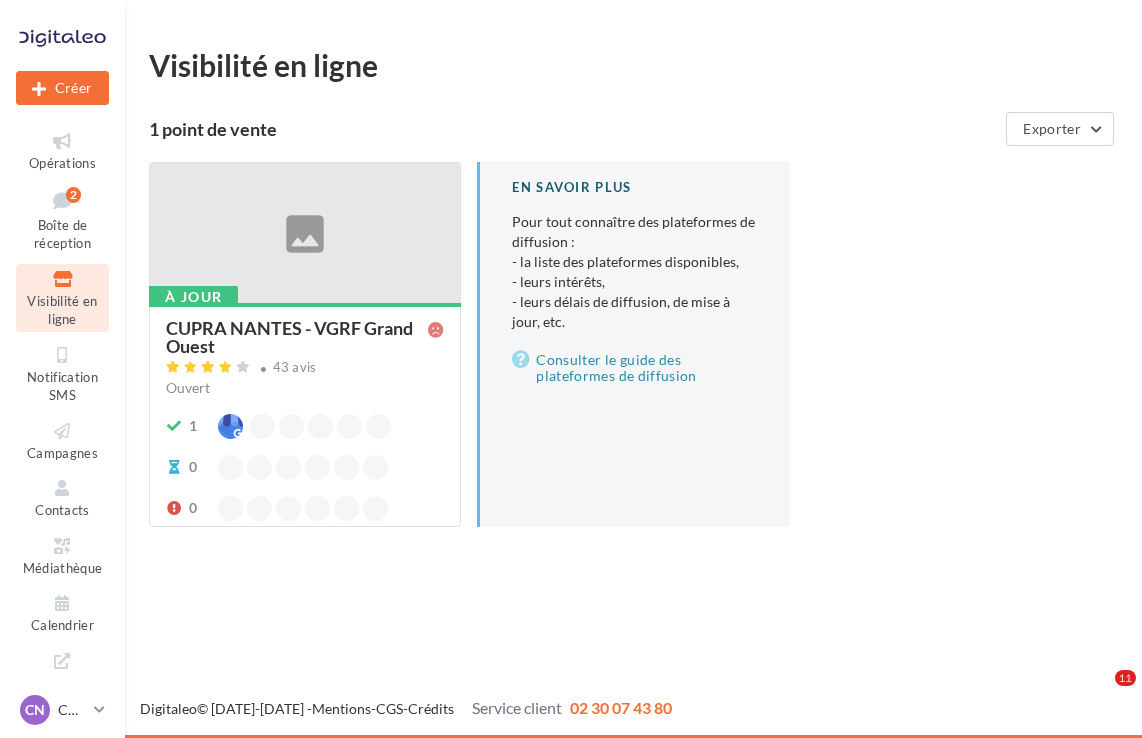 scroll, scrollTop: 0, scrollLeft: 0, axis: both 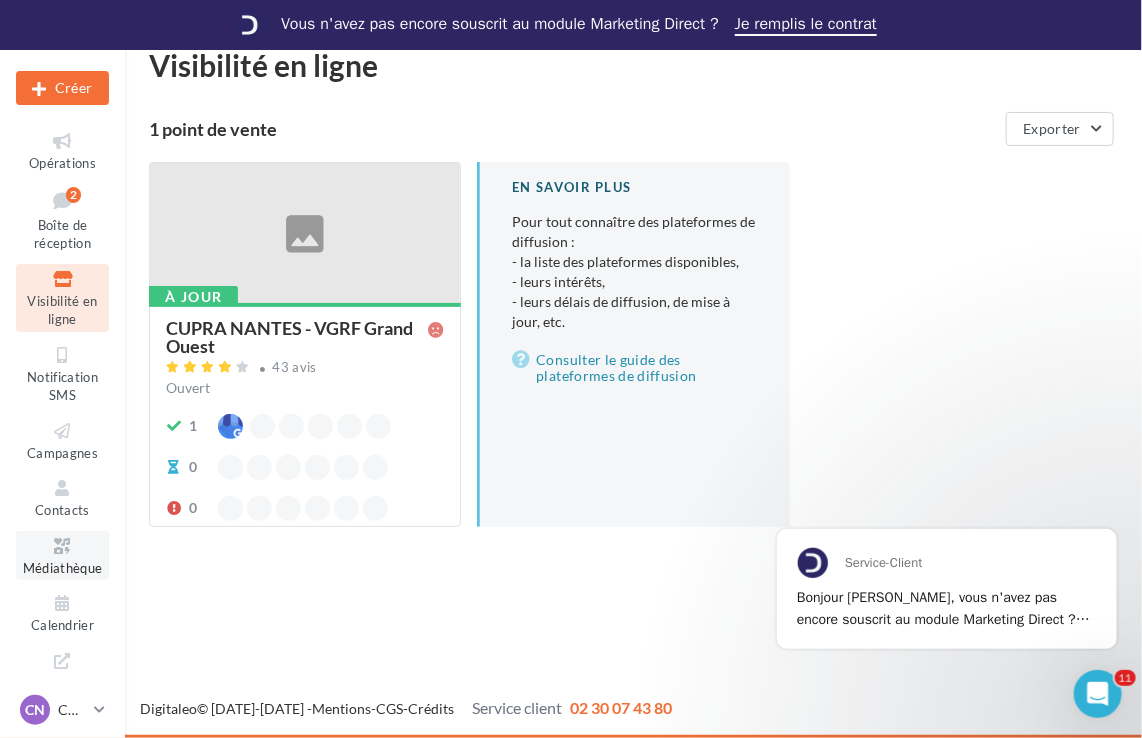 click on "Médiathèque" at bounding box center [63, 568] 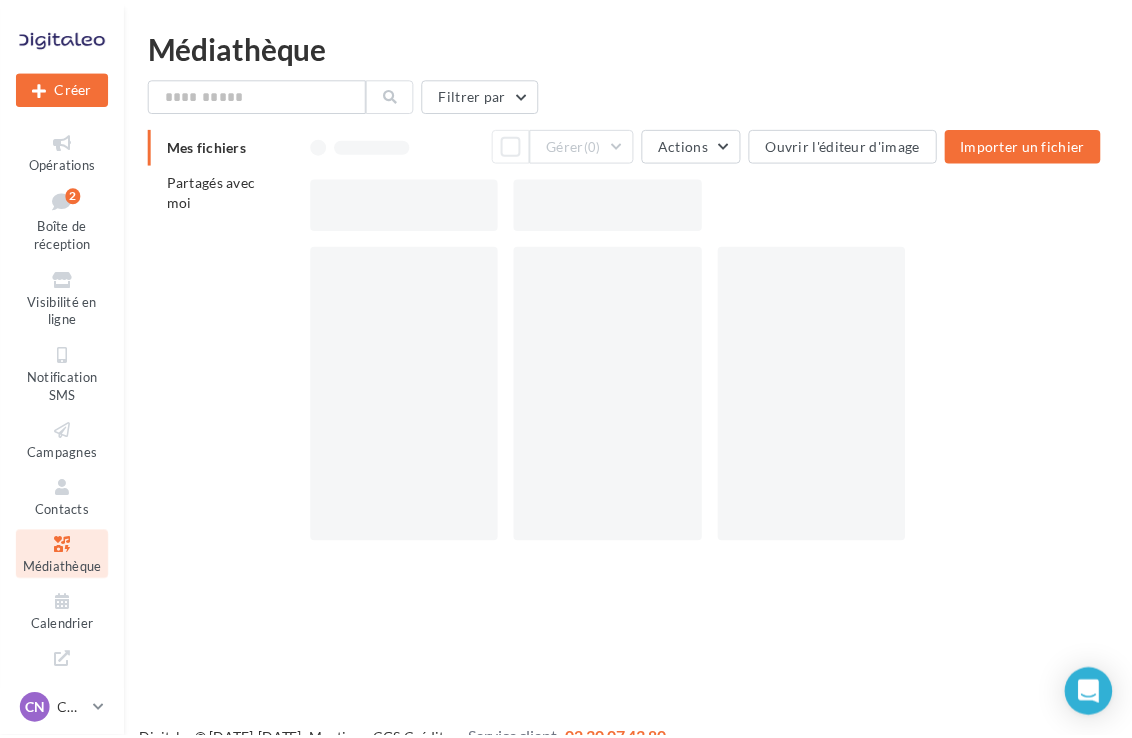 scroll, scrollTop: 0, scrollLeft: 0, axis: both 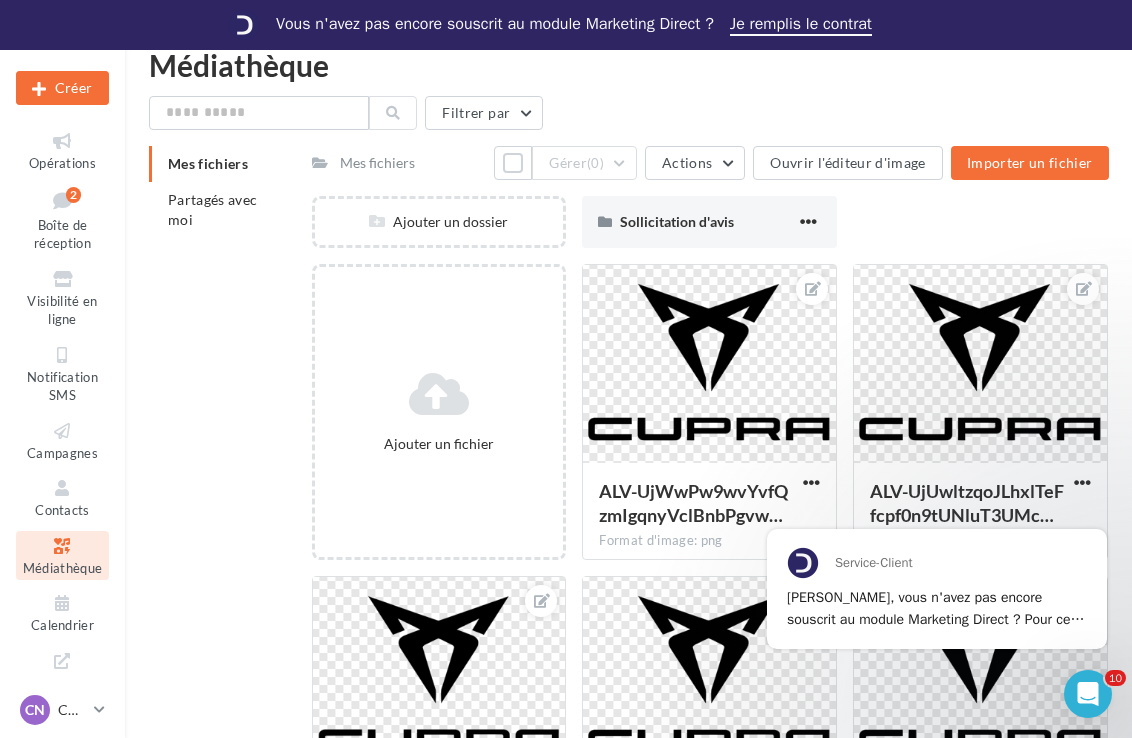 drag, startPoint x: 196, startPoint y: 193, endPoint x: 204, endPoint y: 179, distance: 16.124516 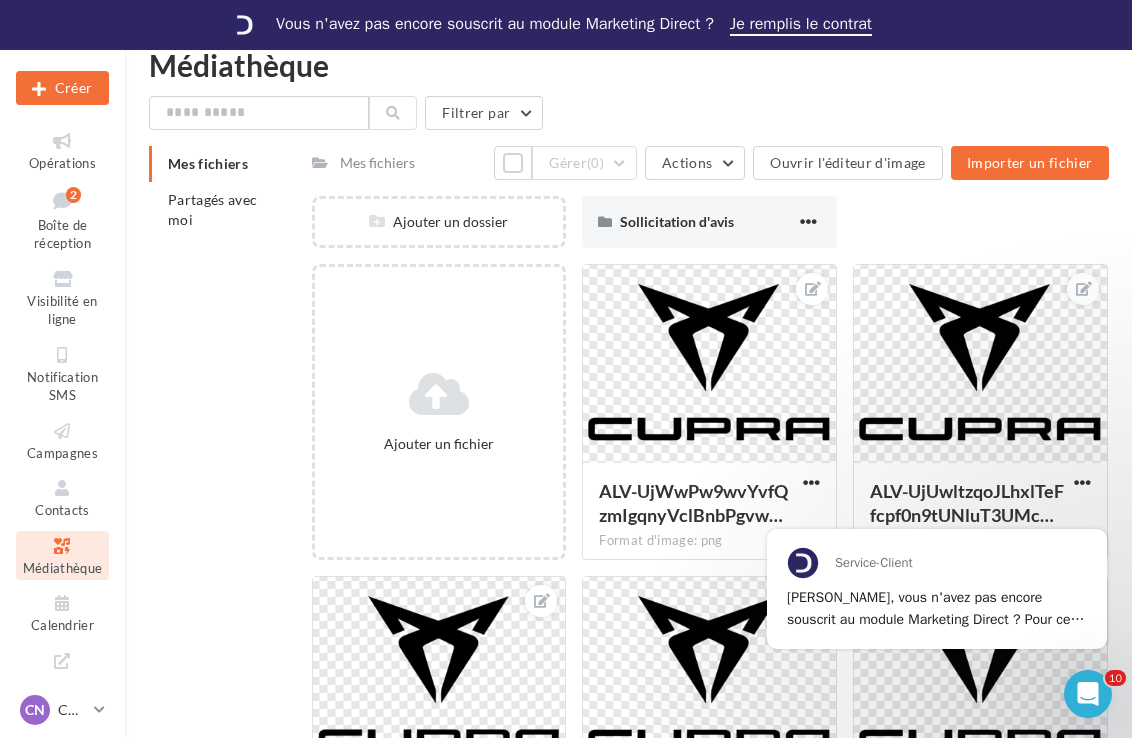 click on "Partagés avec moi" at bounding box center (213, 209) 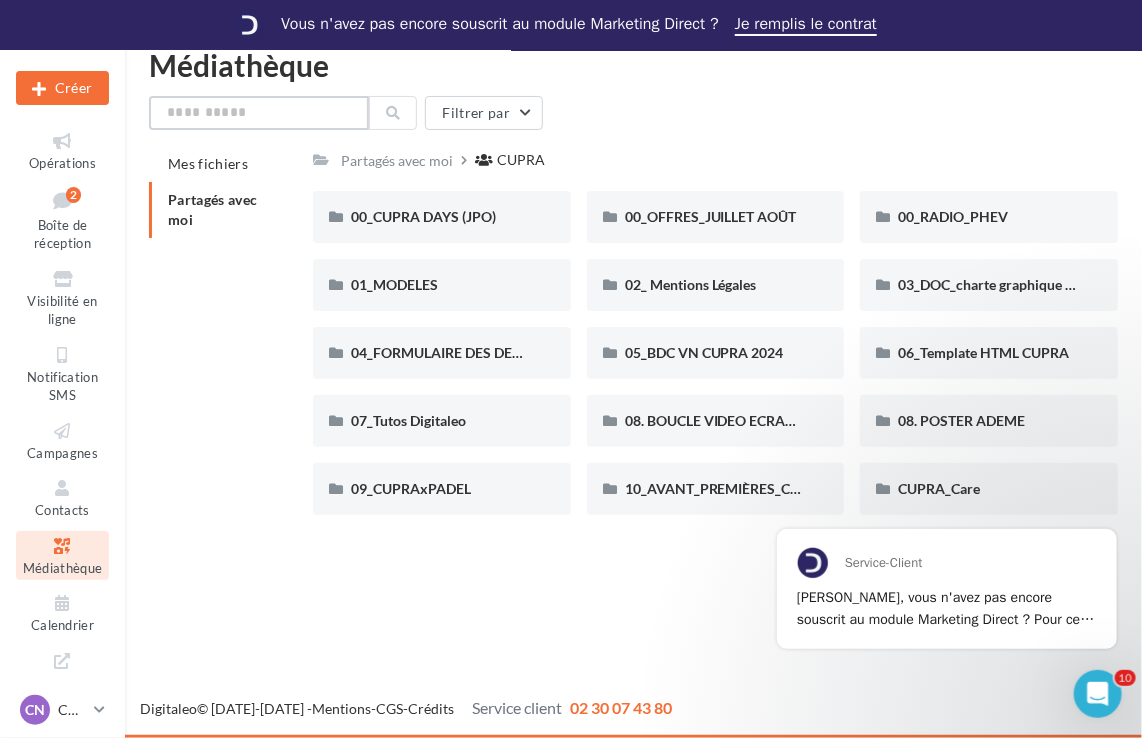click at bounding box center (259, 113) 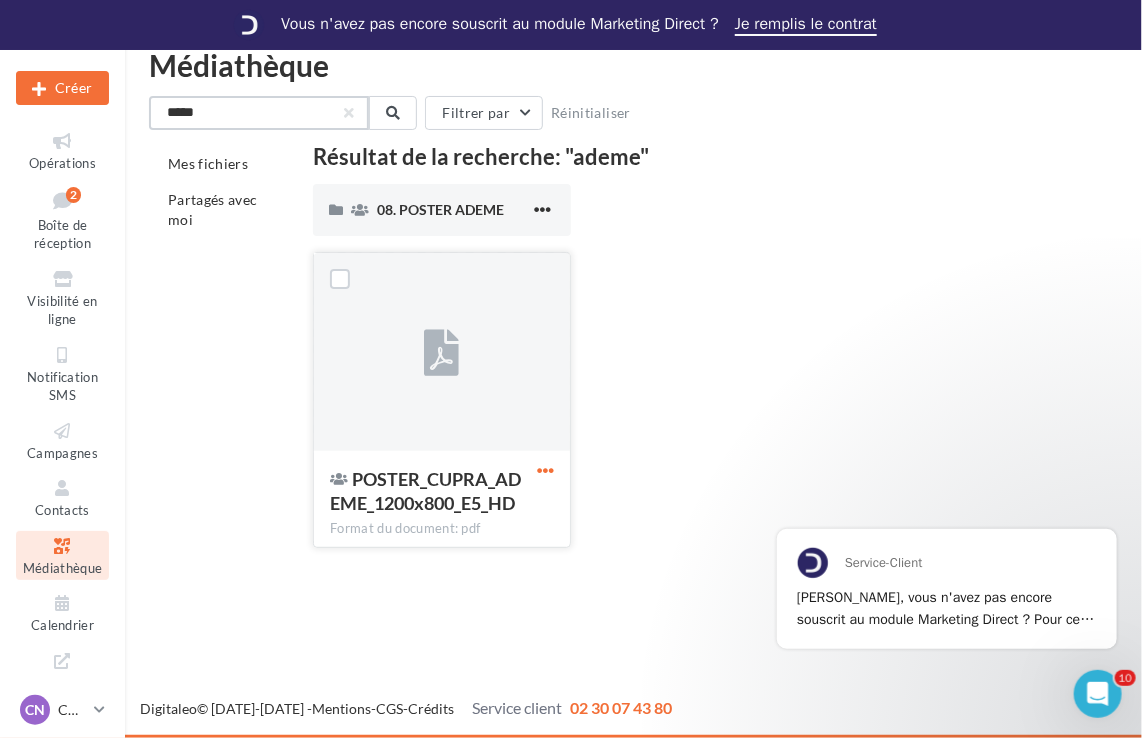 type on "*****" 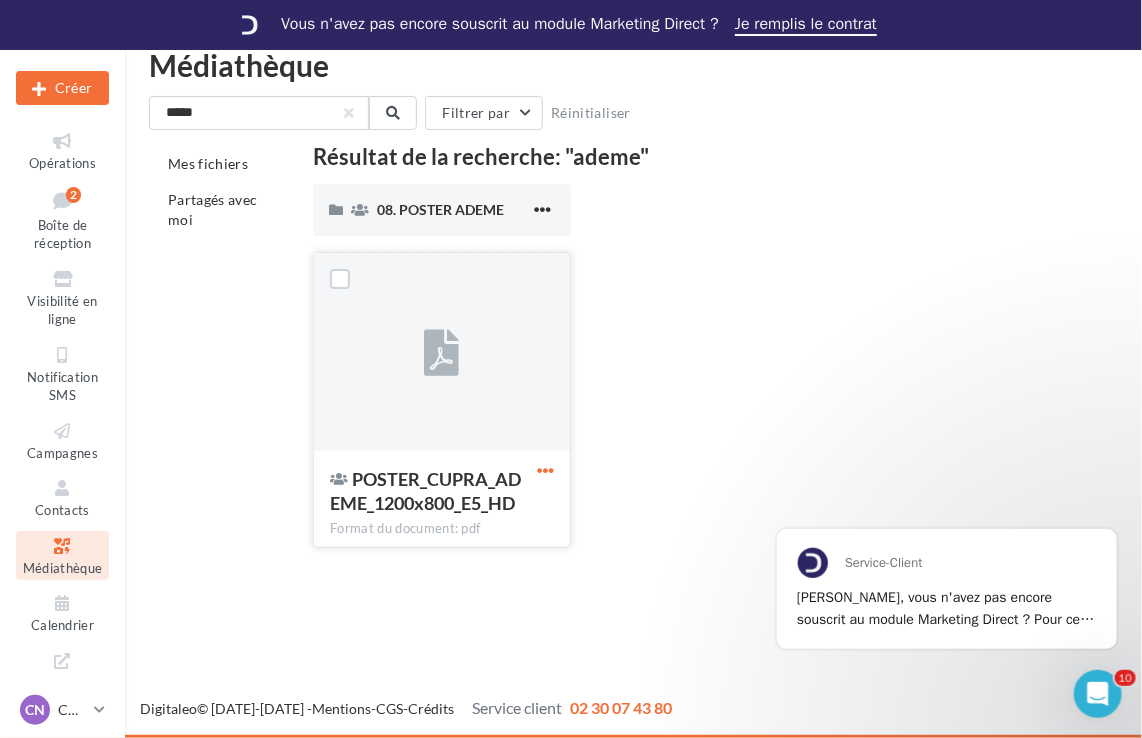 click at bounding box center (545, 470) 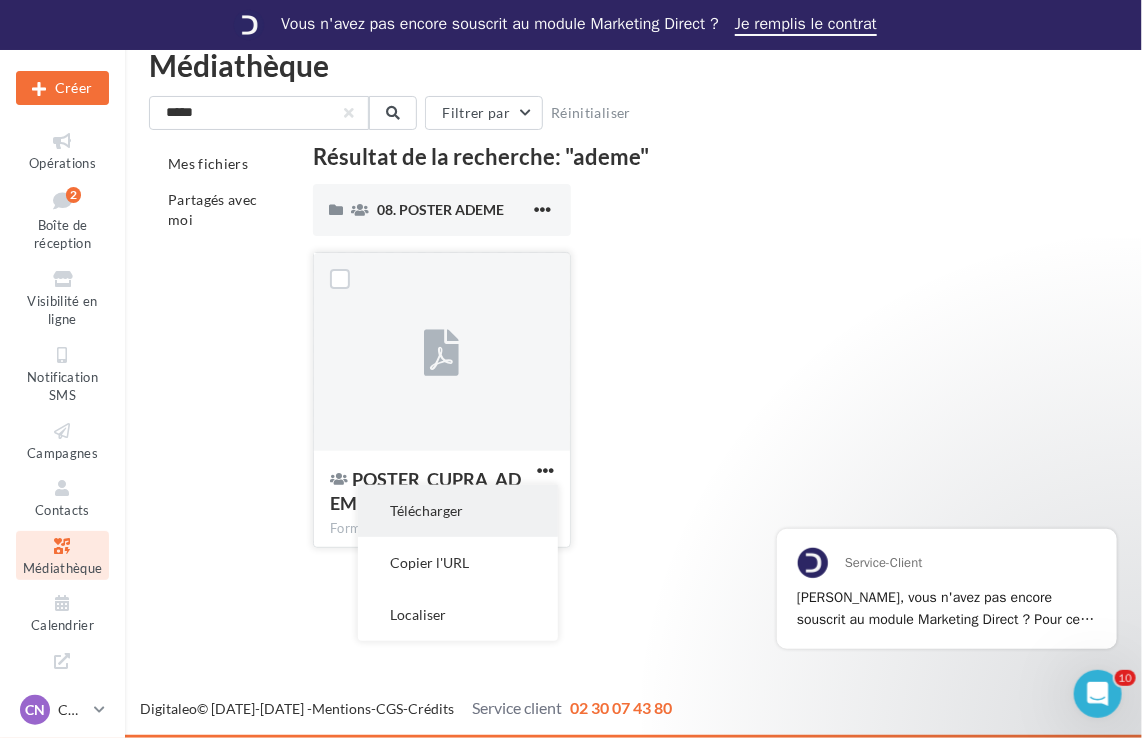 click on "Télécharger" at bounding box center [458, 511] 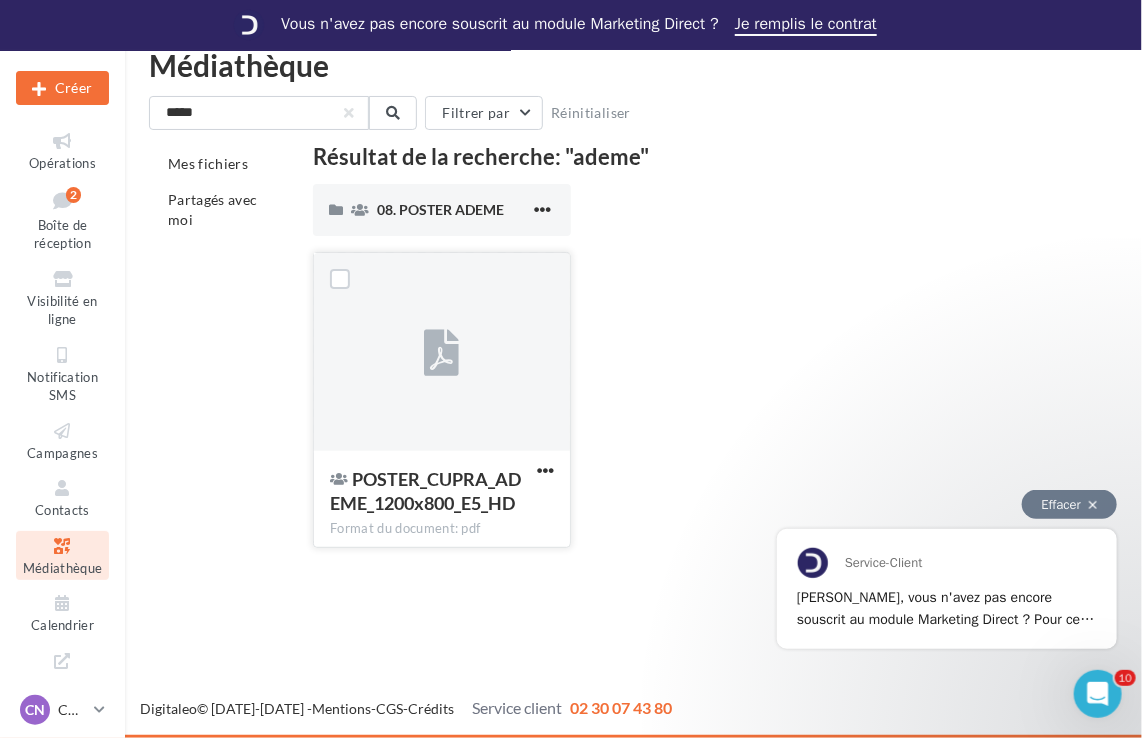 click on "Effacer" at bounding box center [1068, 503] 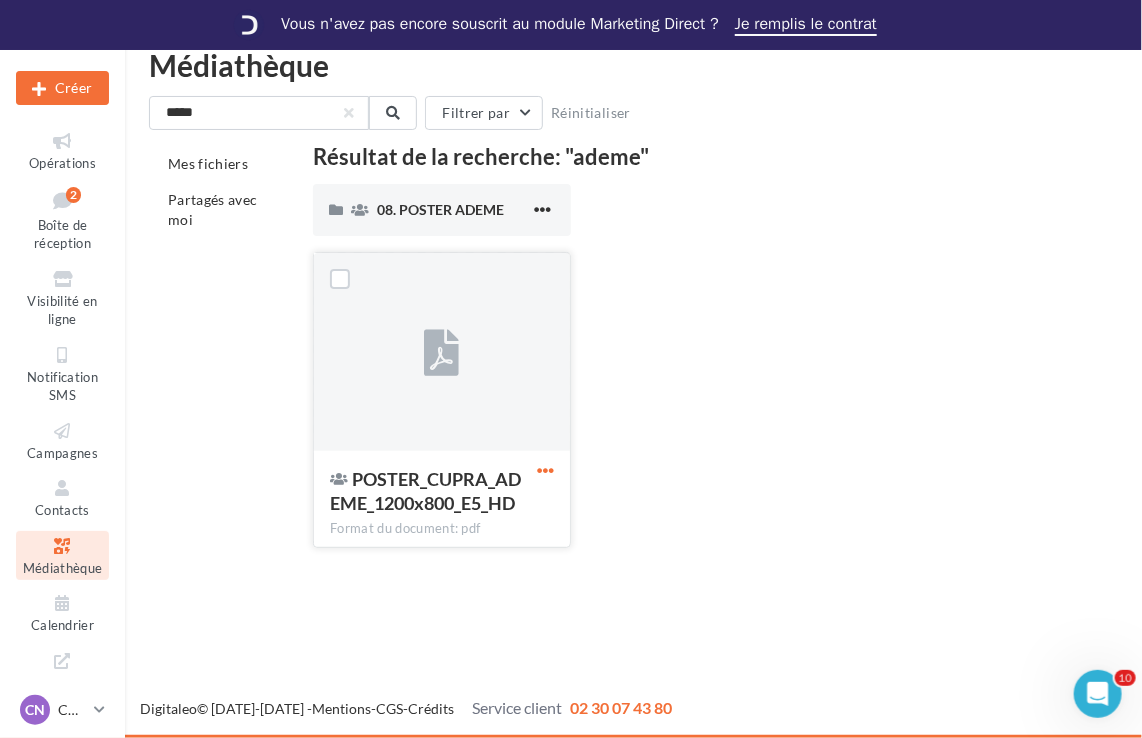 click at bounding box center (545, 470) 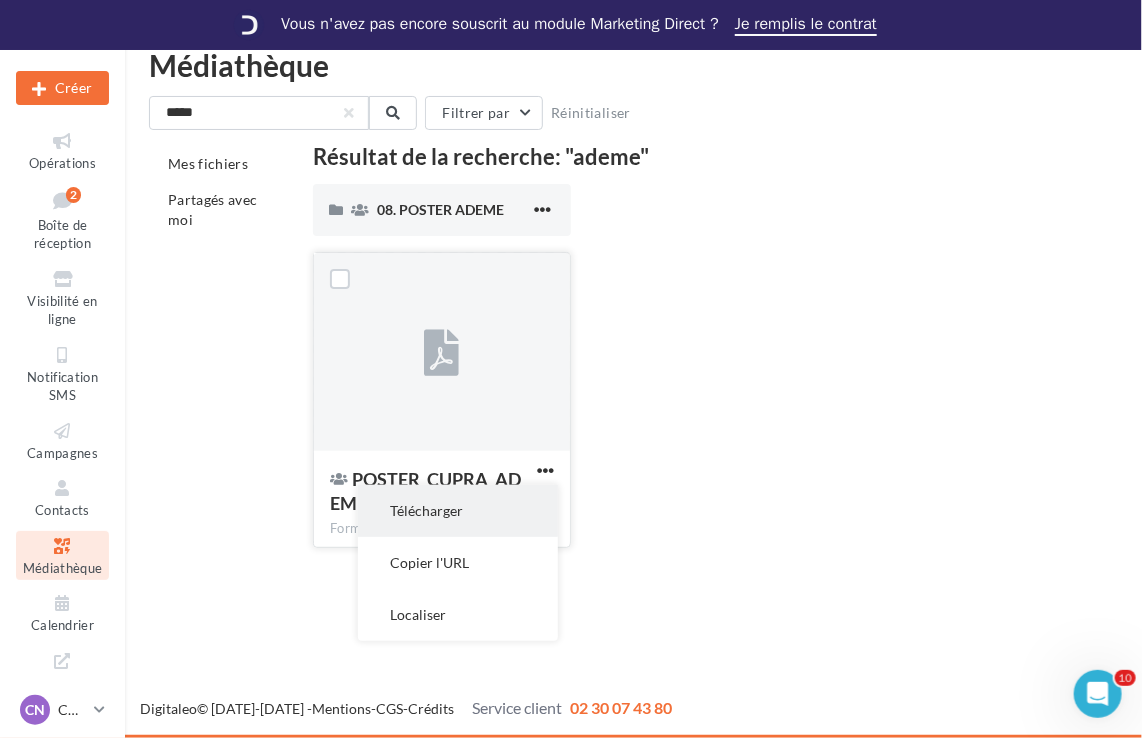 click on "Télécharger" at bounding box center [458, 511] 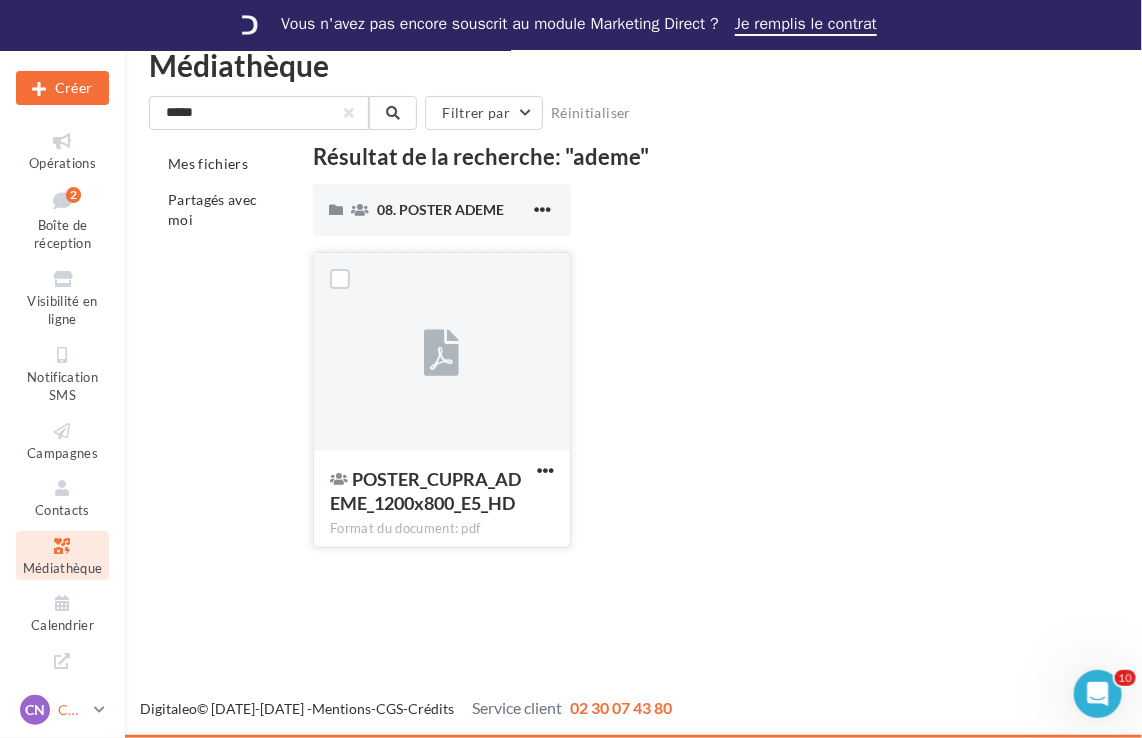 click on "CN     CUPRA NANTES   cupra_nantes_ker" at bounding box center (62, 710) 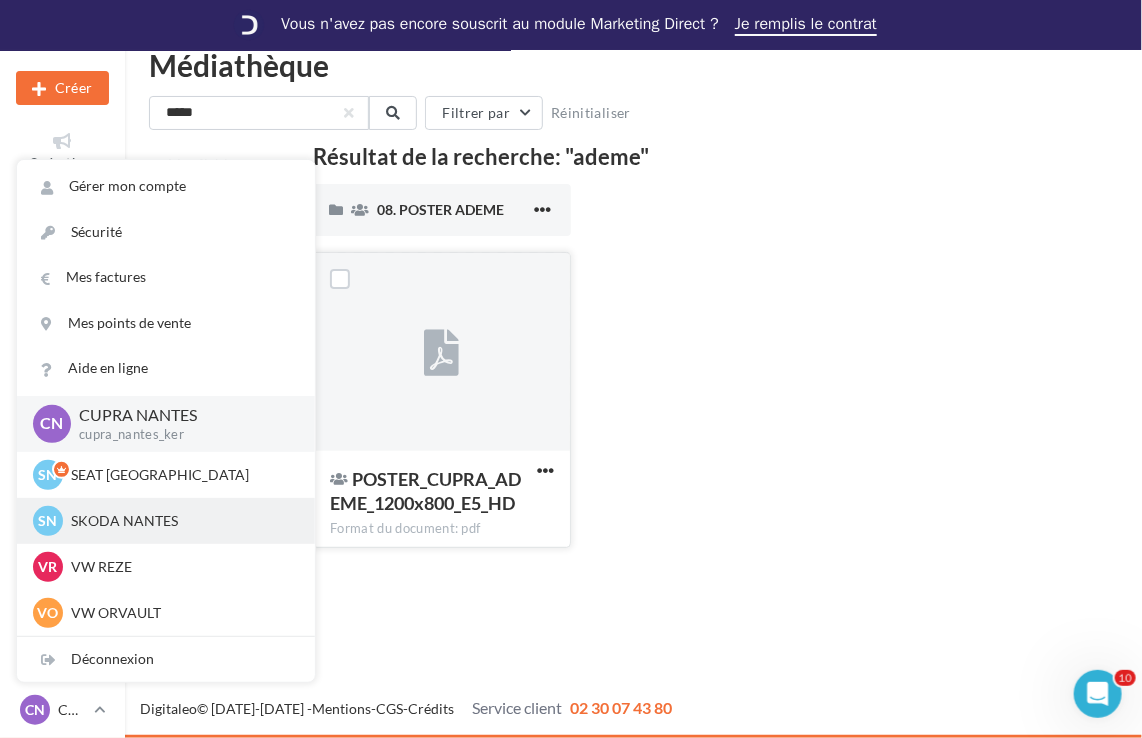 click on "SKODA NANTES" at bounding box center [181, 521] 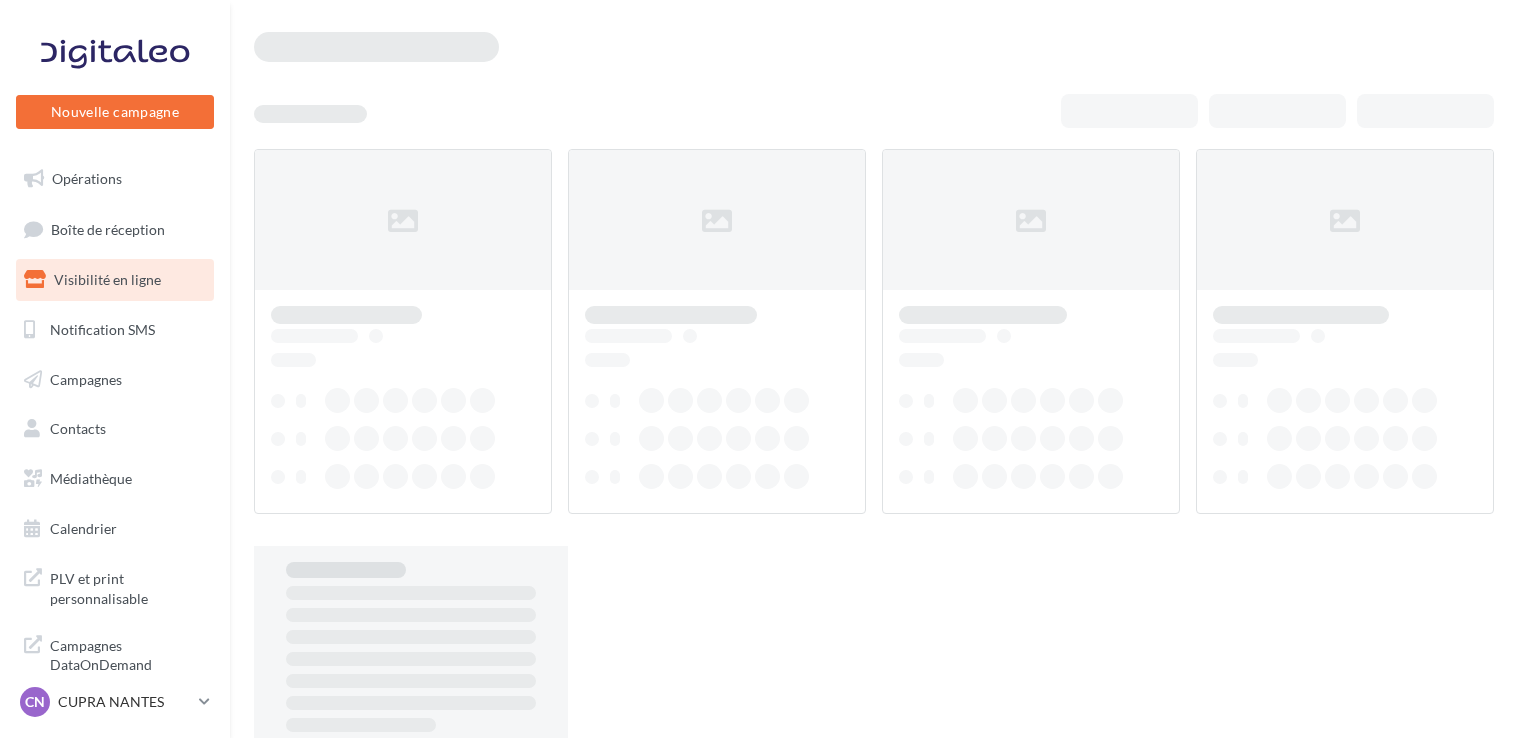 scroll, scrollTop: 0, scrollLeft: 0, axis: both 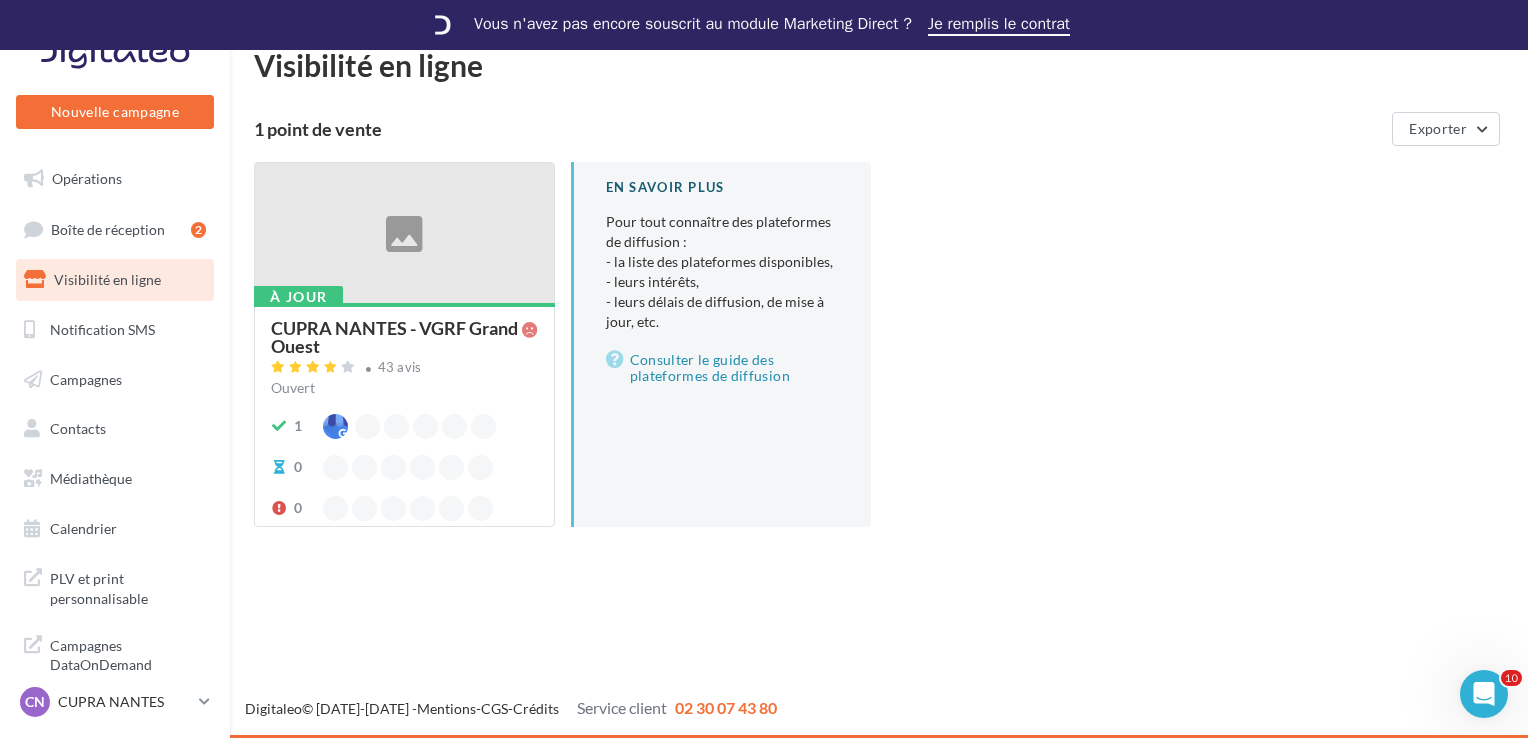 click on "À jour
CUPRA NANTES - VGRF Grand Ouest
43 avis
Ouvert
1
0
0
En savoir plus
Pour tout connaître des plateformes de diffusion :
- la liste des plateformes disponibles,   - leurs intérêts,   - leurs délais de diffusion, de mise à jour, etc.   Consulter le guide des plateformes de diffusion" at bounding box center [887, 360] 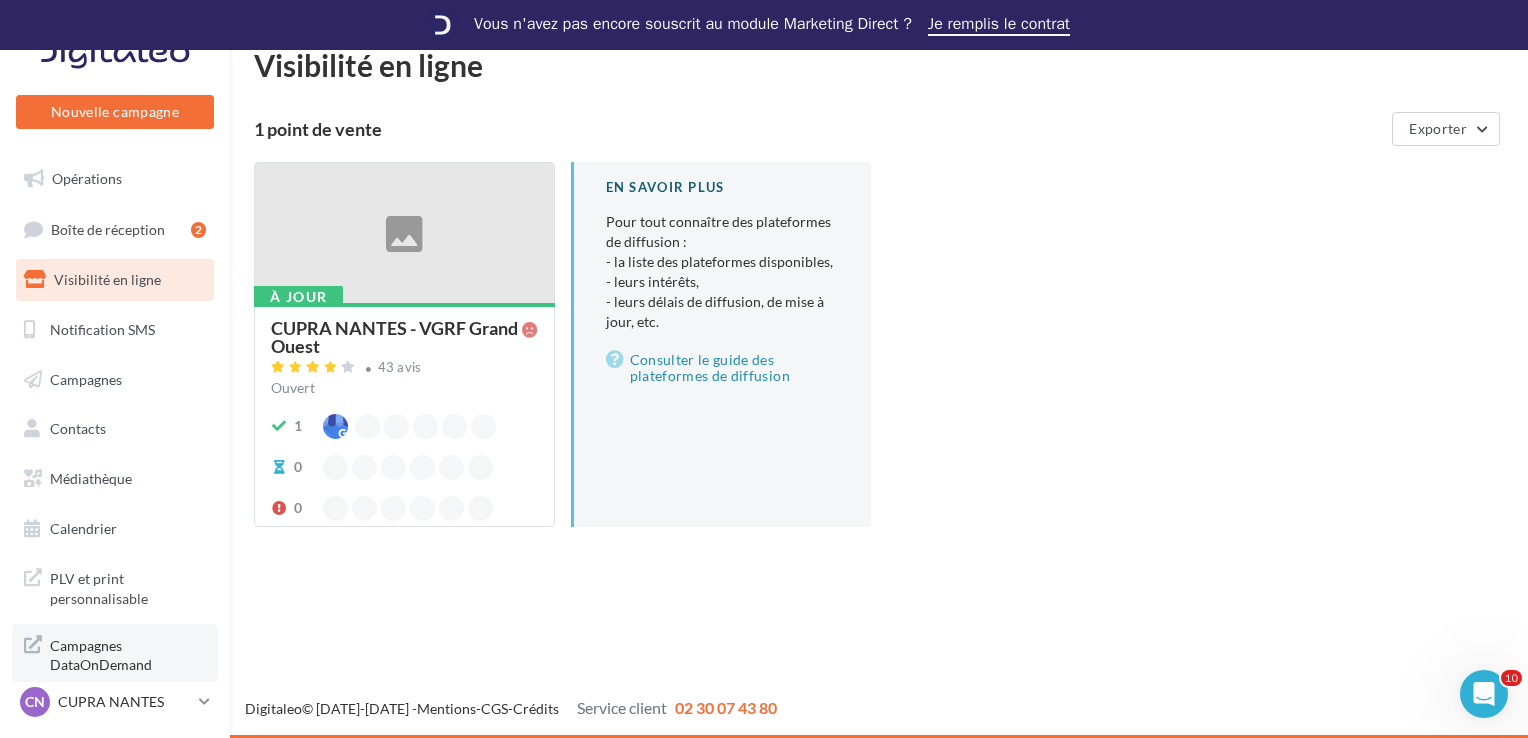 click on "Campagnes DataOnDemand" at bounding box center [128, 653] 